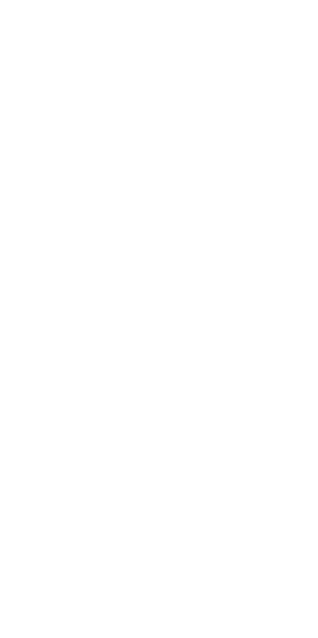 scroll, scrollTop: 0, scrollLeft: 0, axis: both 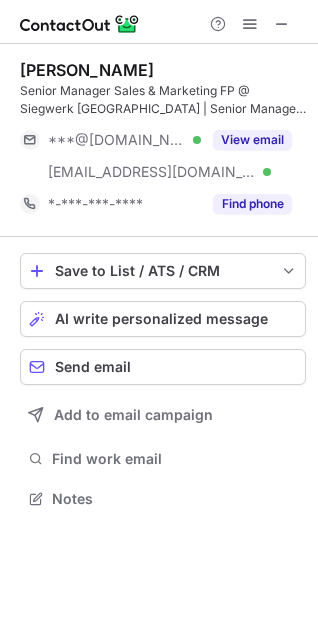 click on "Manish Rai Senior Manager Sales & Marketing FP @ Siegwerk India | Senior Manager PMC (Process Management & Consulting) @ Siegwerk India | Ex-Ink Specialist & Technical Manager @ Sakata Inx | Ex- Printing Technologist Uflex Noida | ***@gmail.com Verified ***@siegwerk.com Verified View email *-***-***-**** Find phone" at bounding box center (163, 140) 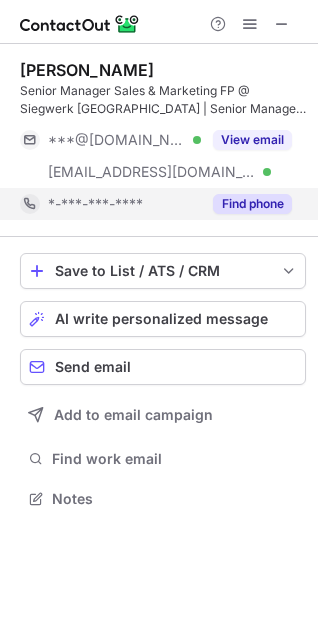 click on "*-***-***-****" at bounding box center (95, 204) 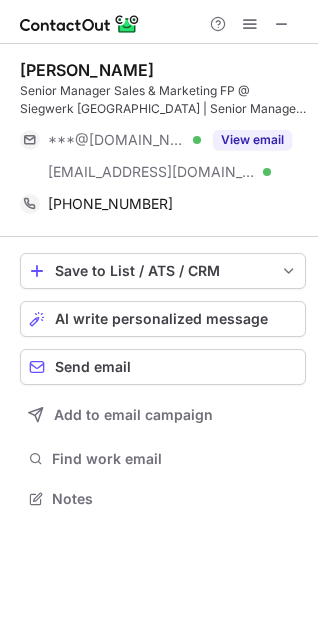 scroll, scrollTop: 441, scrollLeft: 318, axis: both 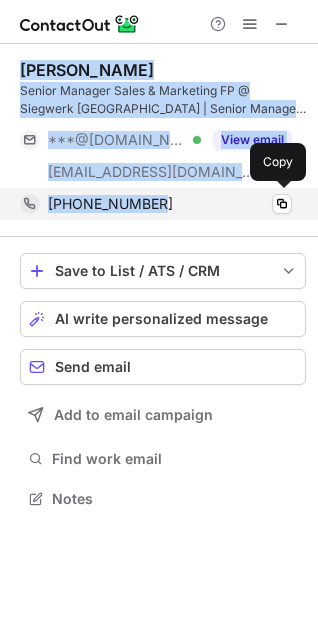 drag, startPoint x: 18, startPoint y: 66, endPoint x: 192, endPoint y: 206, distance: 223.32935 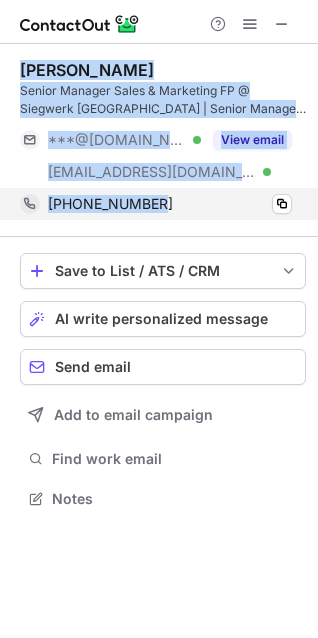 copy on "Manish Rai Senior Manager Sales & Marketing FP @ Siegwerk India | Senior Manager PMC (Process Management & Consulting) @ Siegwerk India | Ex-Ink Specialist & Technical Manager @ Sakata Inx | Ex- Printing Technologist Uflex Noida | ***@gmail.com Verified ***@siegwerk.com Verified View email +919818184950" 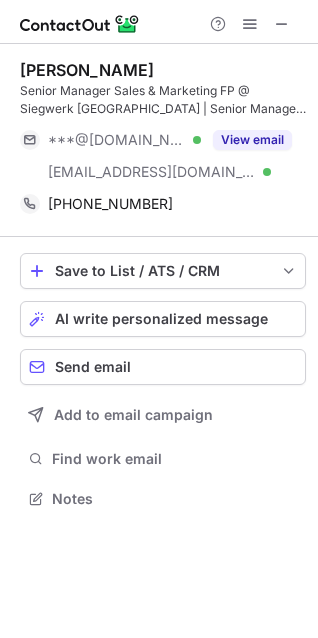 click at bounding box center (250, 24) 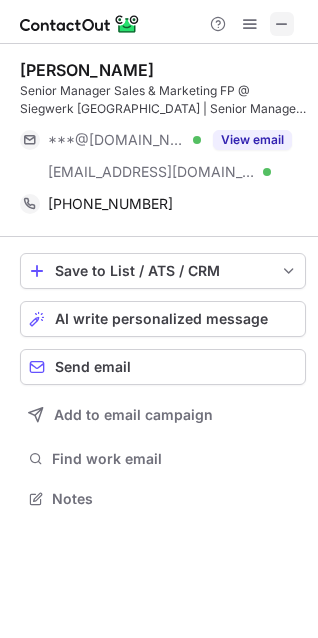 click at bounding box center [282, 24] 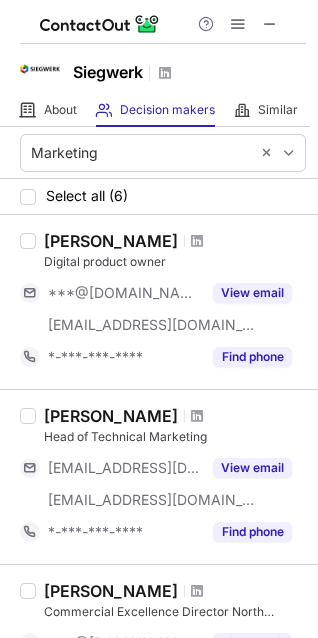 scroll, scrollTop: 0, scrollLeft: 0, axis: both 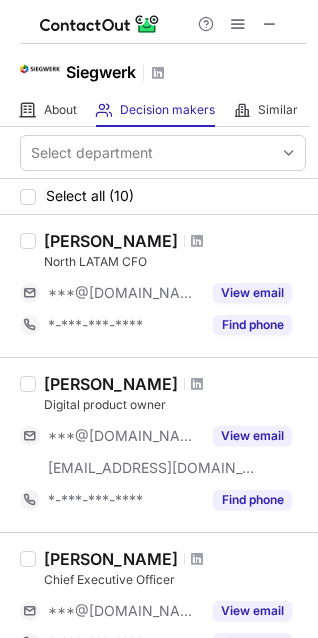 click on "Select all (10)" at bounding box center [159, 197] 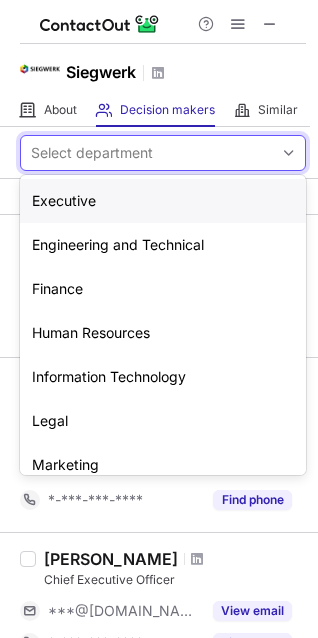 click on "Select department" at bounding box center (147, 153) 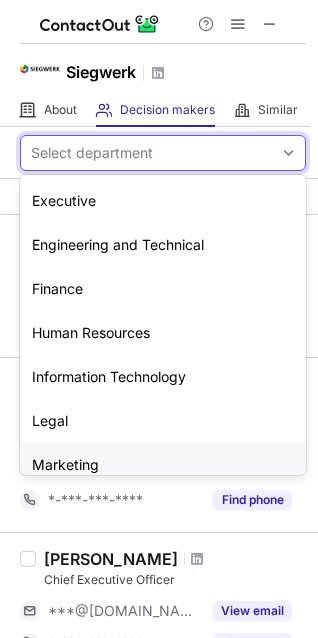 click on "Marketing" at bounding box center [163, 465] 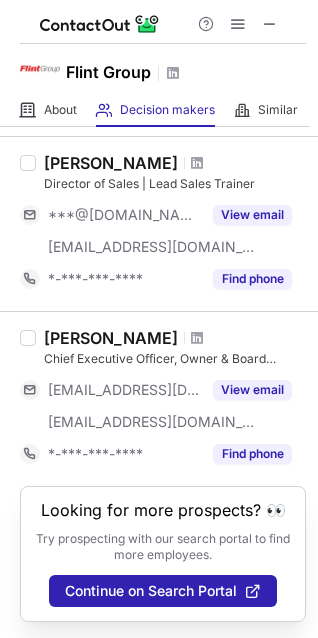 scroll, scrollTop: 1561, scrollLeft: 0, axis: vertical 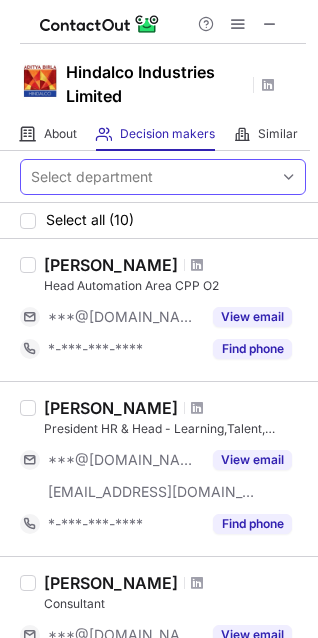 click on "Select department" at bounding box center (147, 177) 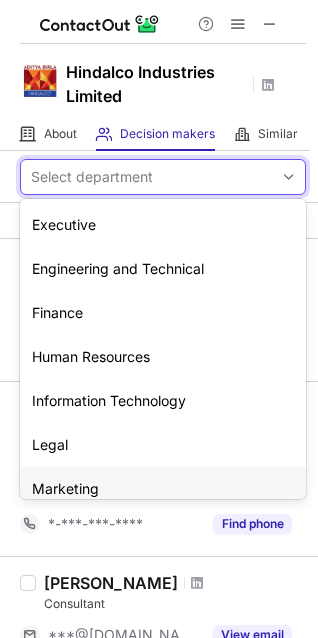 click on "Marketing" at bounding box center [163, 489] 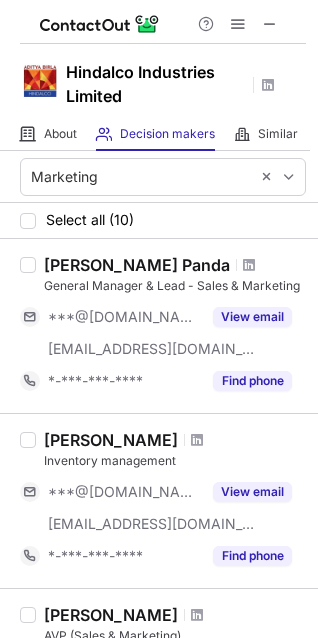 click at bounding box center (249, 265) 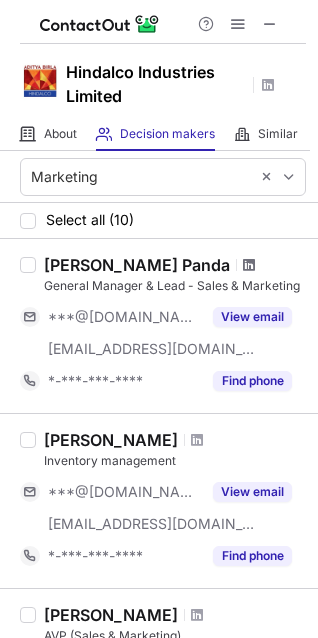 click at bounding box center (249, 265) 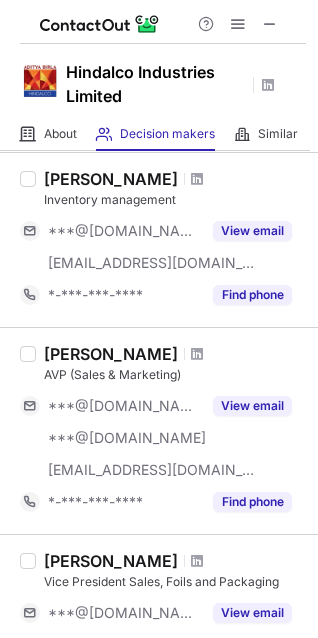 scroll, scrollTop: 300, scrollLeft: 0, axis: vertical 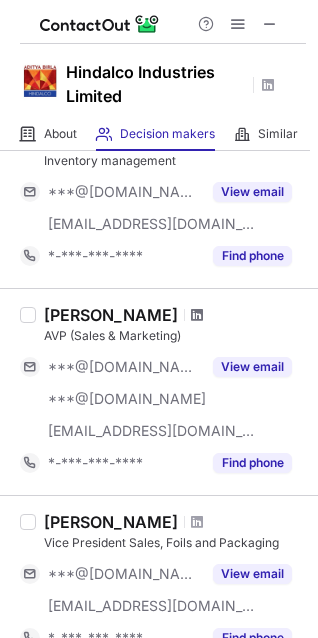 click at bounding box center [197, 315] 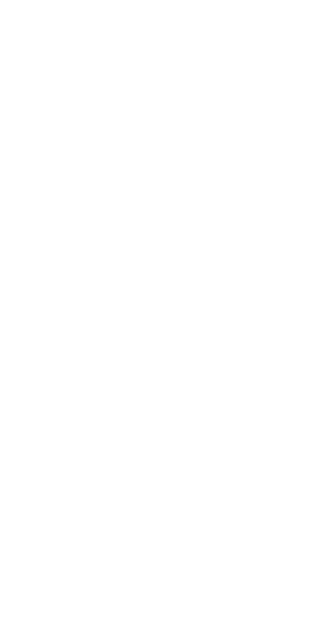 scroll, scrollTop: 0, scrollLeft: 0, axis: both 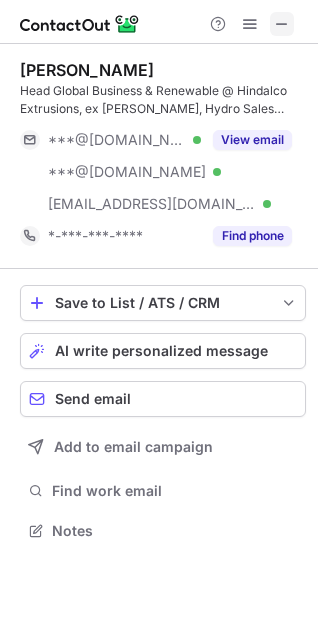 click at bounding box center (282, 24) 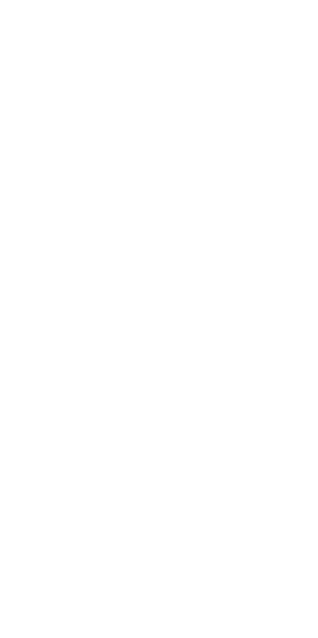 scroll, scrollTop: 0, scrollLeft: 0, axis: both 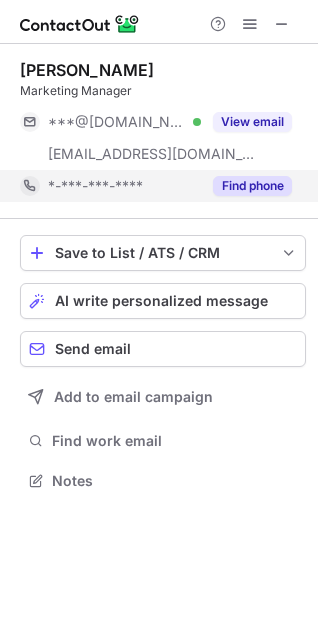 click on "*-***-***-****" at bounding box center [110, 186] 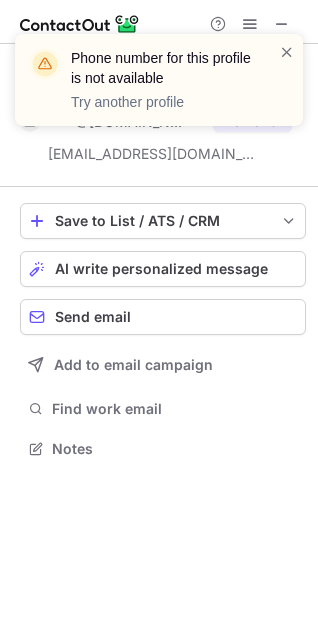 scroll, scrollTop: 435, scrollLeft: 318, axis: both 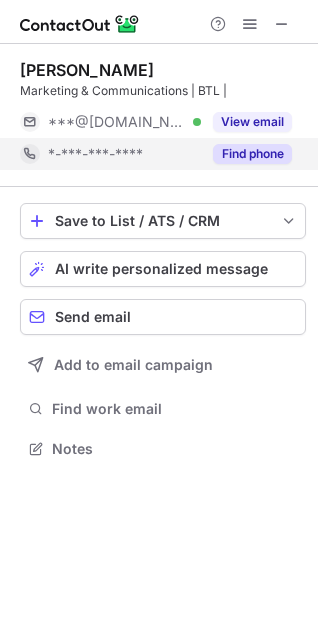 click on "*-***-***-****" at bounding box center [110, 154] 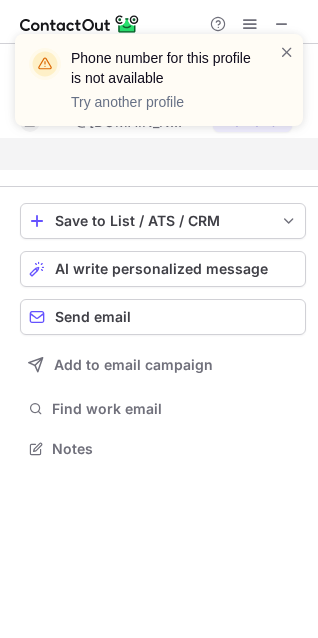 scroll, scrollTop: 403, scrollLeft: 318, axis: both 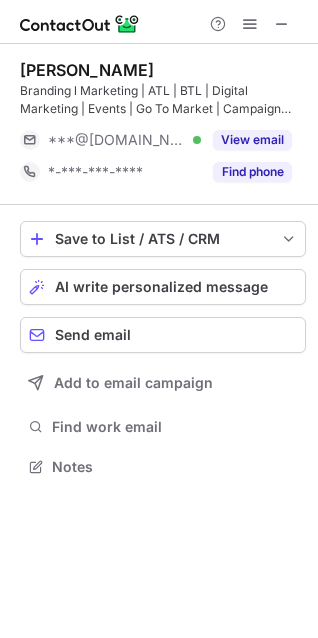 click on "[PERSON_NAME] Branding l Marketing | ATL | BTL | Digital Marketing | Events | Go To Market | Campaign Management | Brand Consulting | Advertising | Lead Generation | Social Media Marketing | Creative Designing ***@[DOMAIN_NAME] Verified View email *-***-***-**** Find phone" at bounding box center (163, 124) 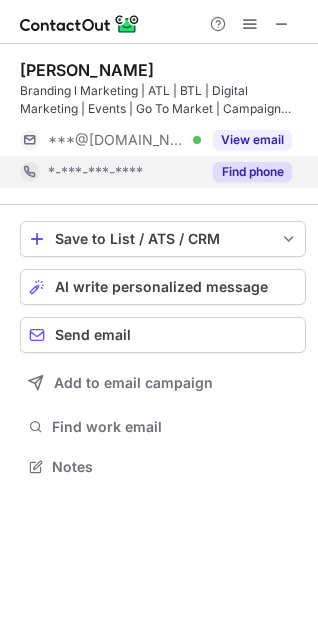 click on "*-***-***-****" at bounding box center (95, 172) 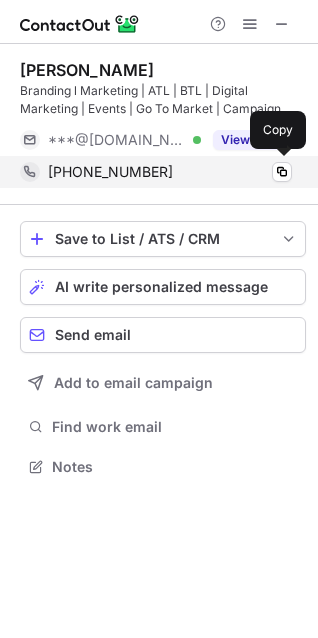 click on "[PHONE_NUMBER]" at bounding box center [170, 172] 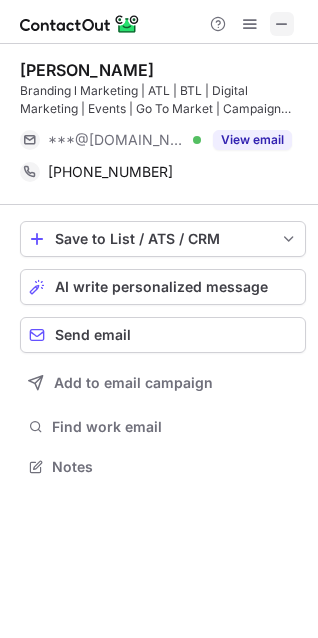 drag, startPoint x: 270, startPoint y: 31, endPoint x: 268, endPoint y: 98, distance: 67.02985 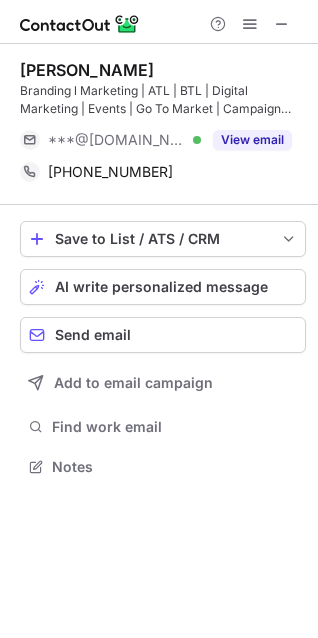 click on "Help & Support" at bounding box center [250, 24] 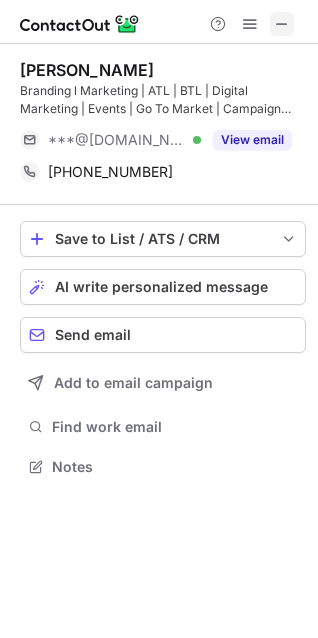 click at bounding box center (282, 24) 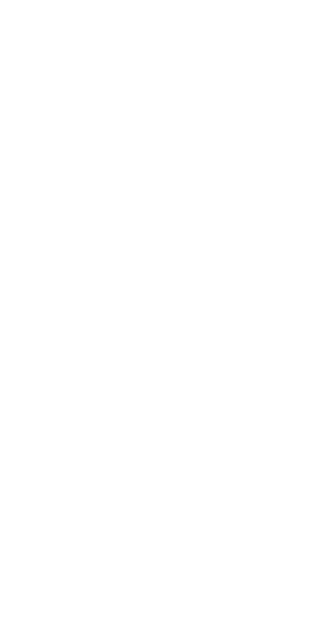 scroll, scrollTop: 0, scrollLeft: 0, axis: both 